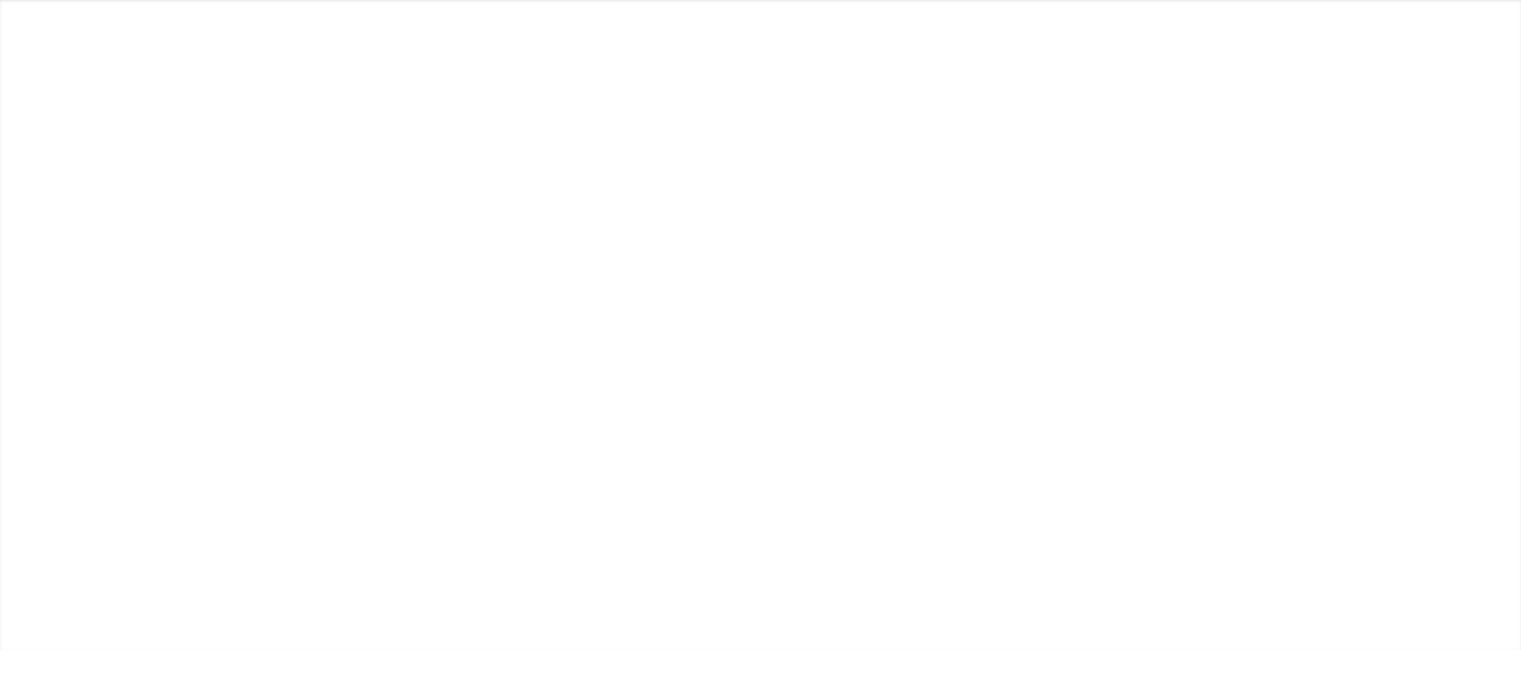 scroll, scrollTop: 0, scrollLeft: 0, axis: both 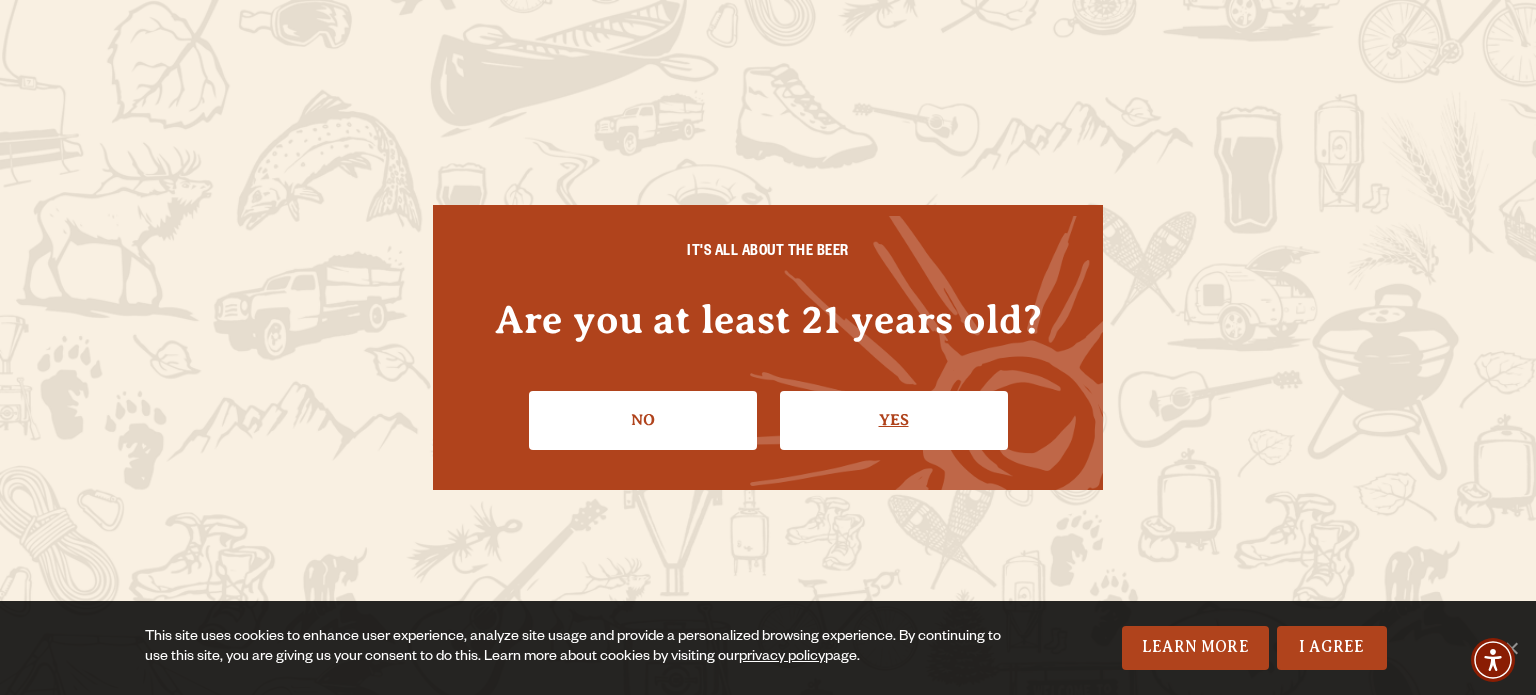 click on "Yes" at bounding box center (894, 420) 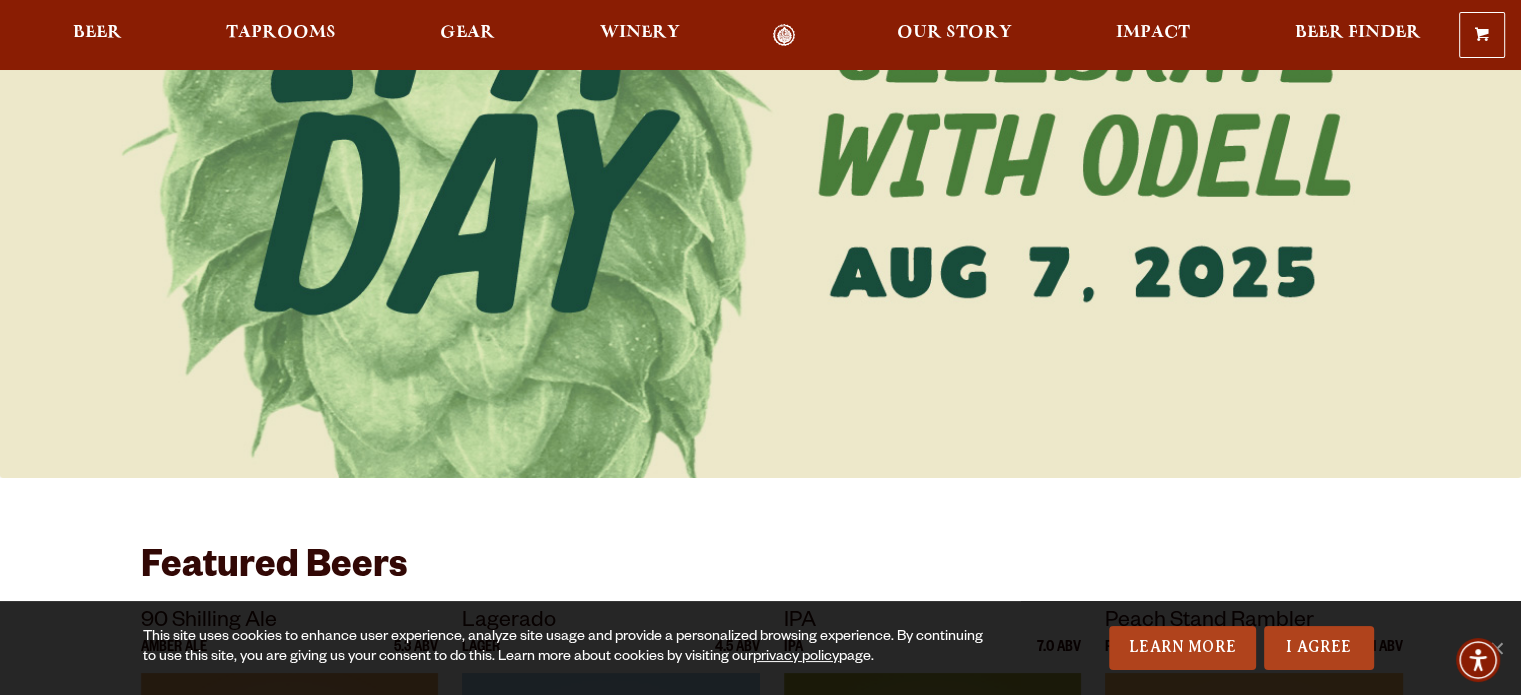 scroll, scrollTop: 300, scrollLeft: 0, axis: vertical 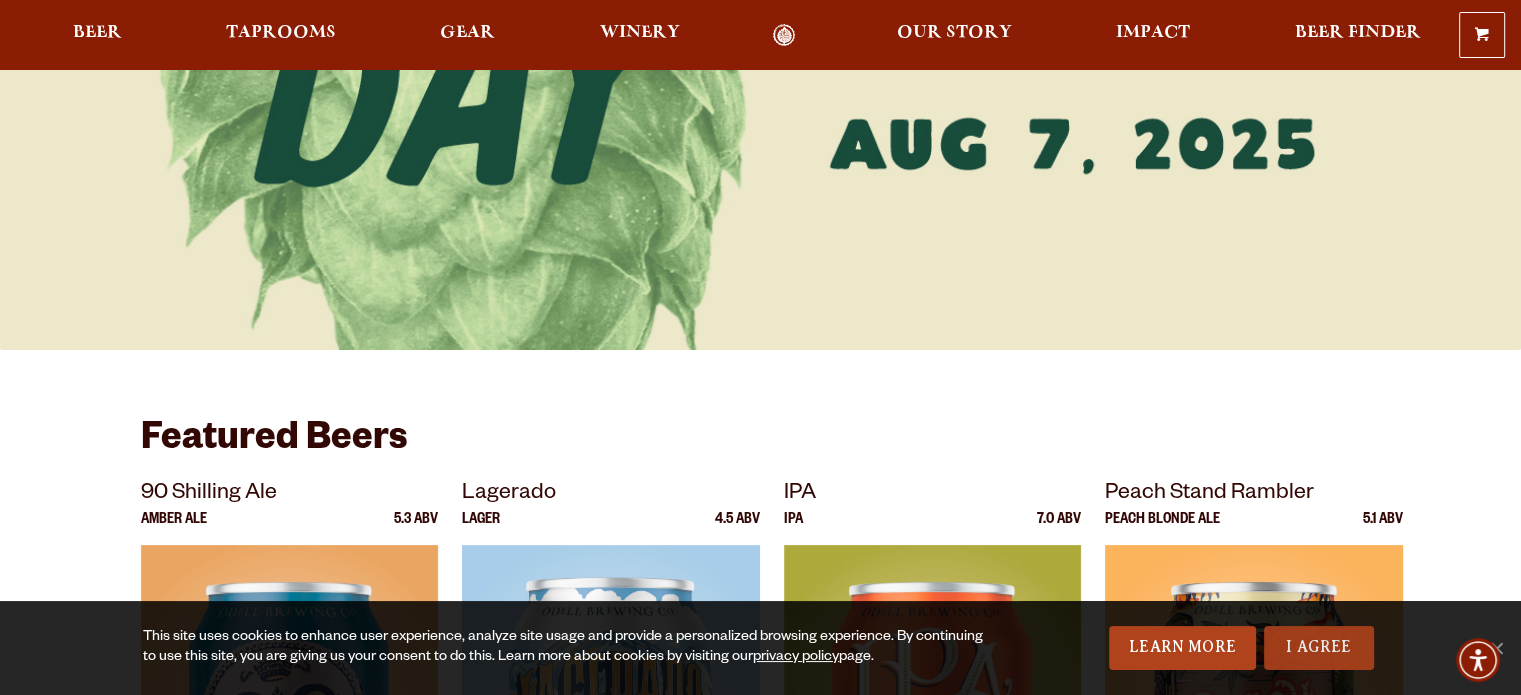 click on "I Agree" at bounding box center (1319, 648) 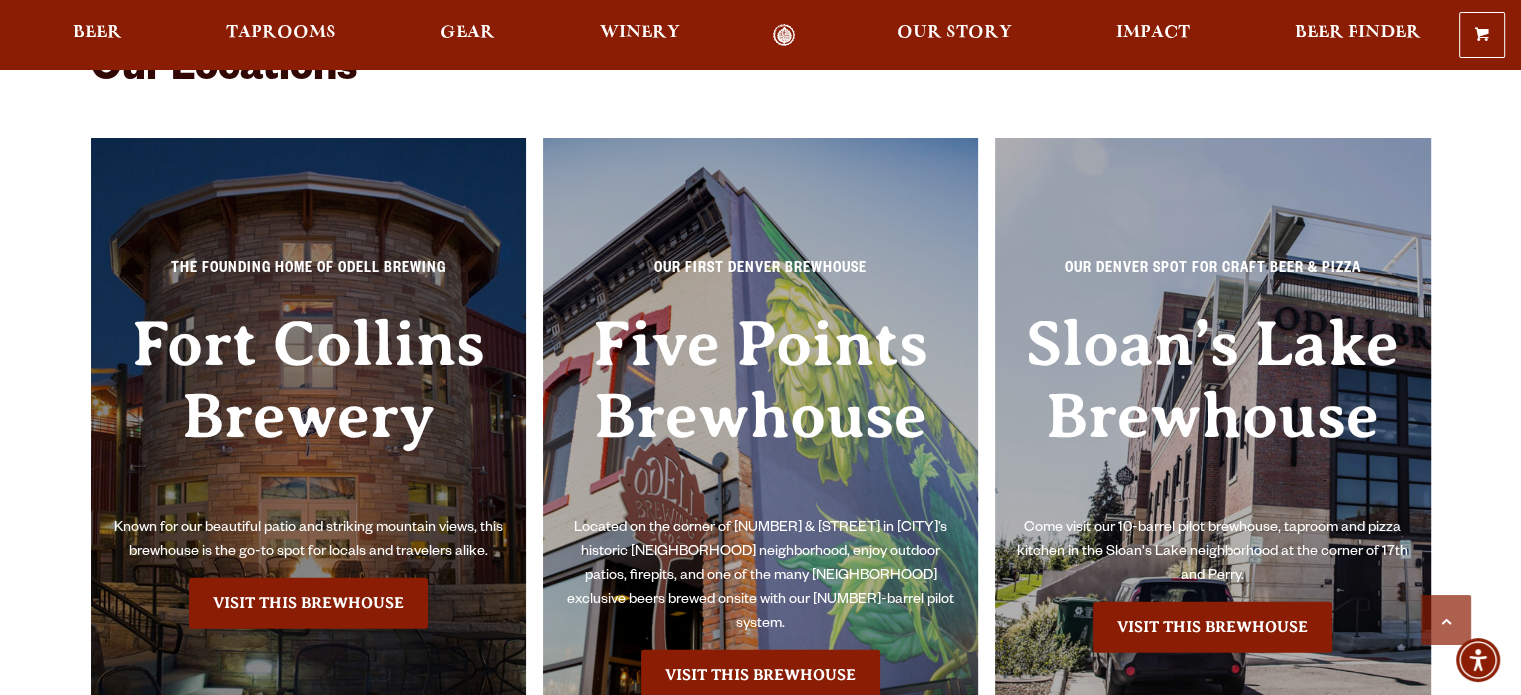 scroll, scrollTop: 4400, scrollLeft: 0, axis: vertical 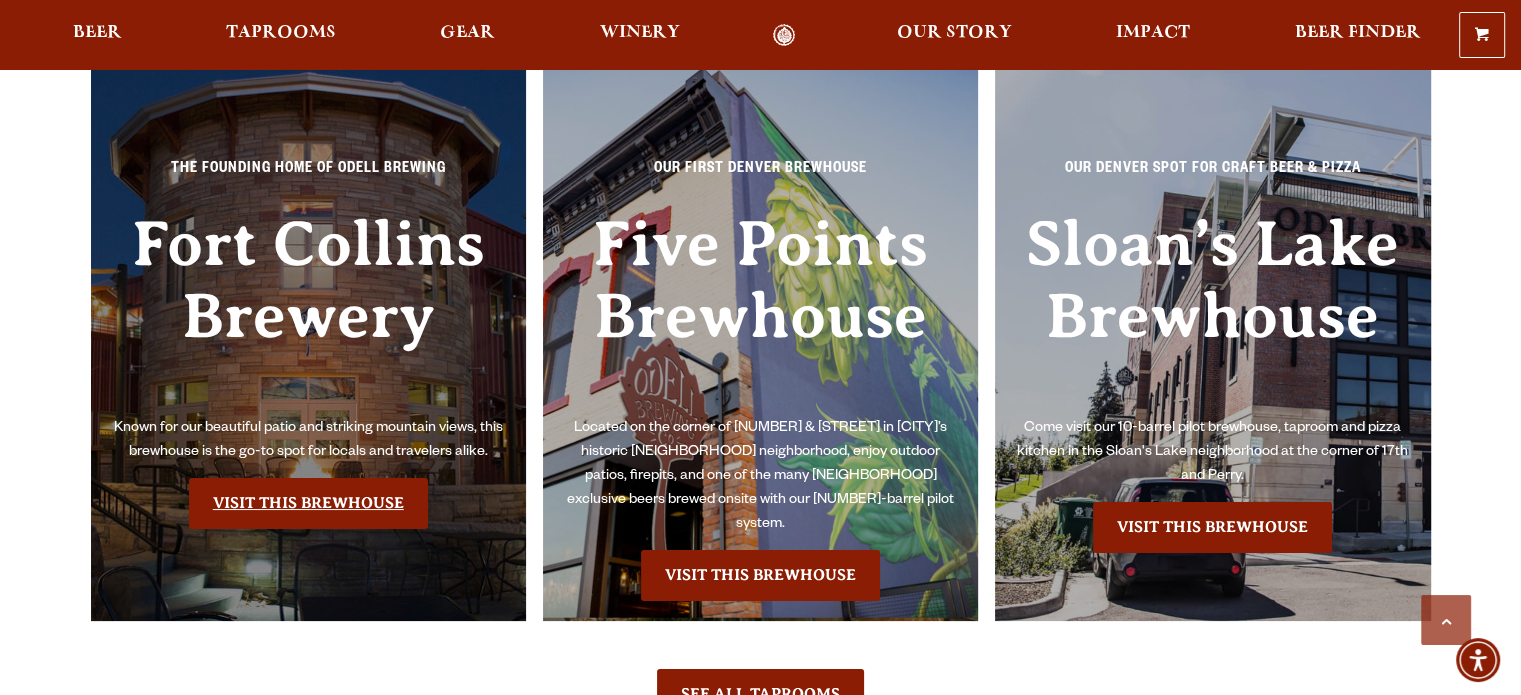 click on "Visit this Brewhouse" at bounding box center [308, 503] 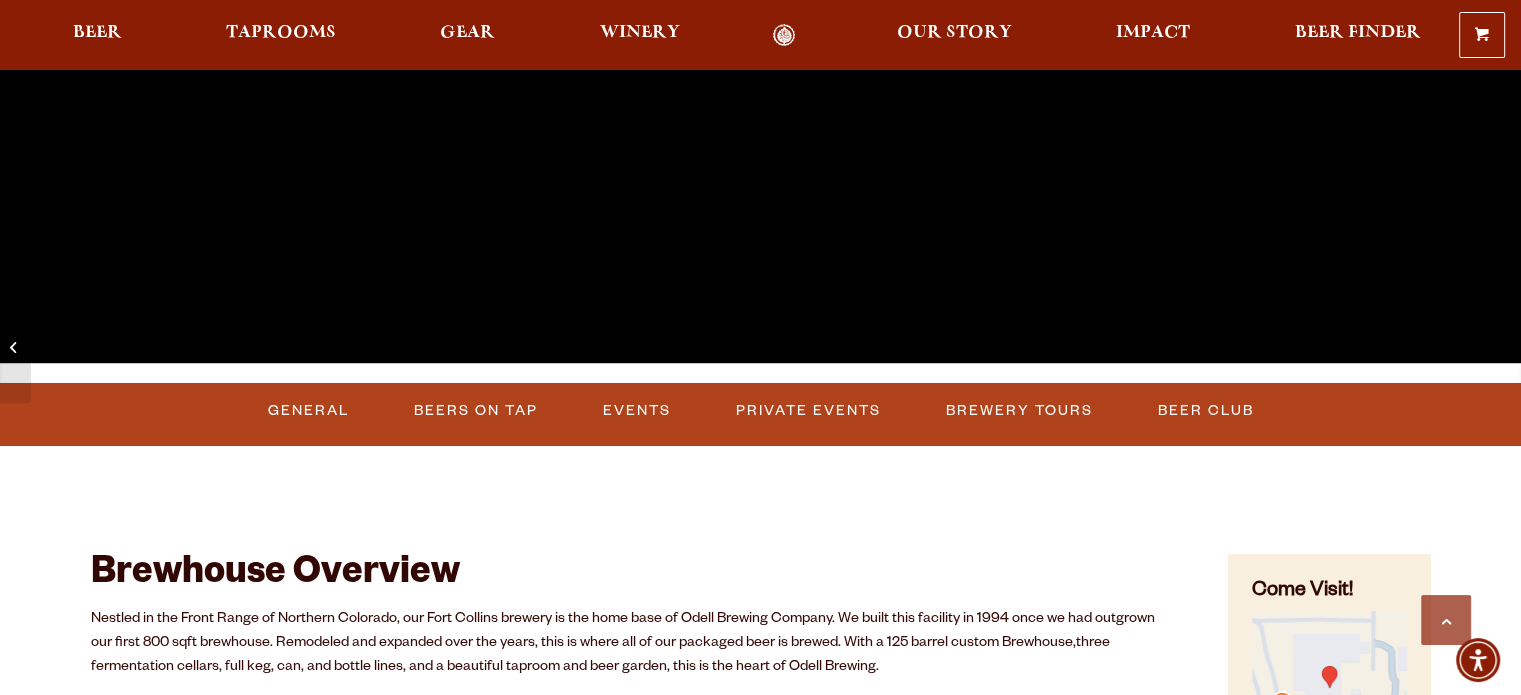scroll, scrollTop: 500, scrollLeft: 0, axis: vertical 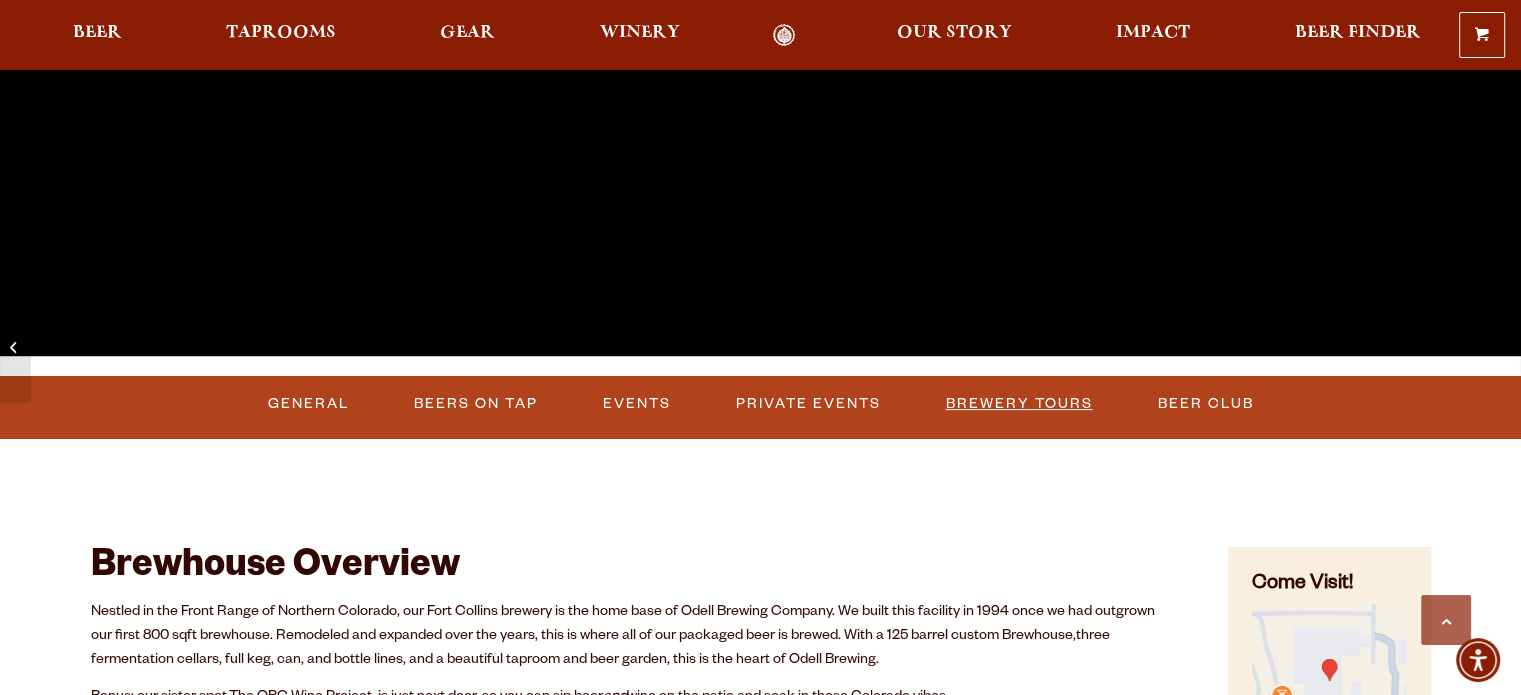 click on "Brewery Tours" at bounding box center (1019, 404) 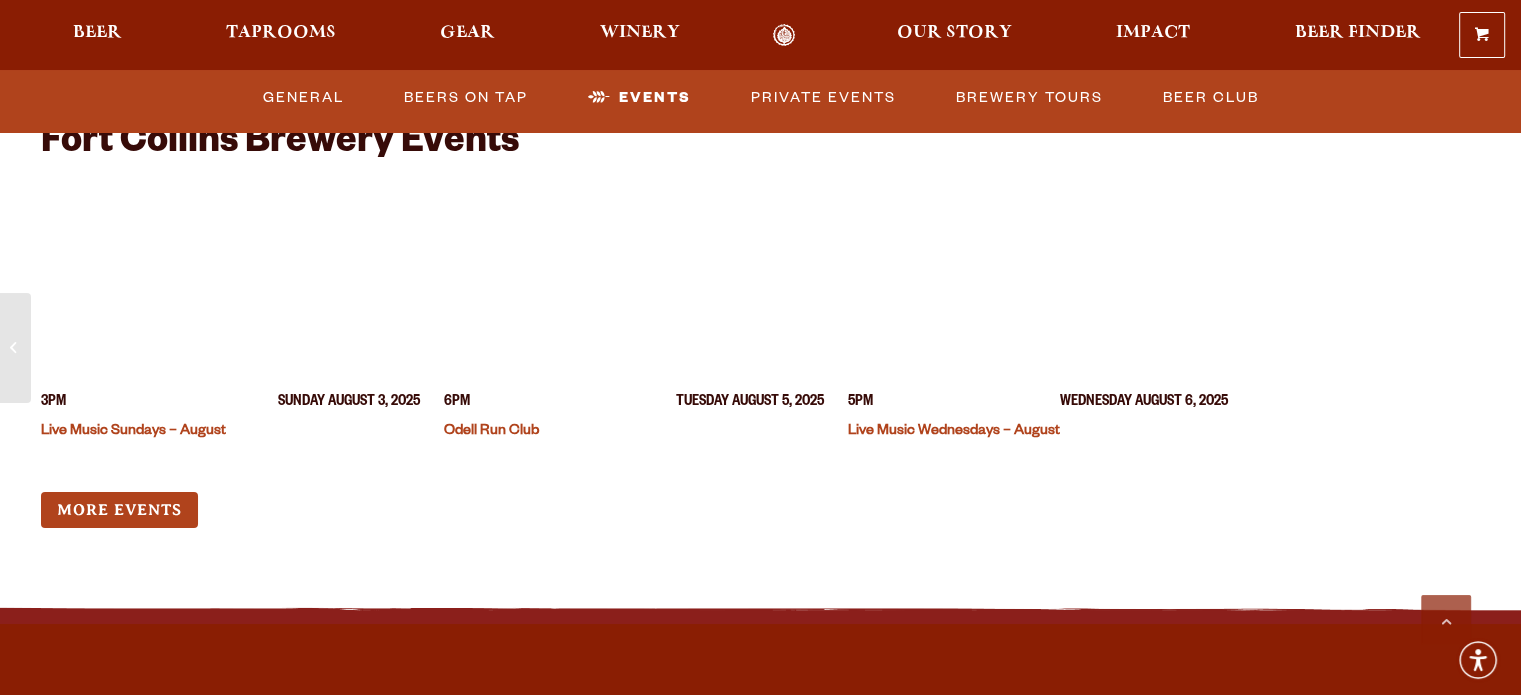 scroll, scrollTop: 8100, scrollLeft: 0, axis: vertical 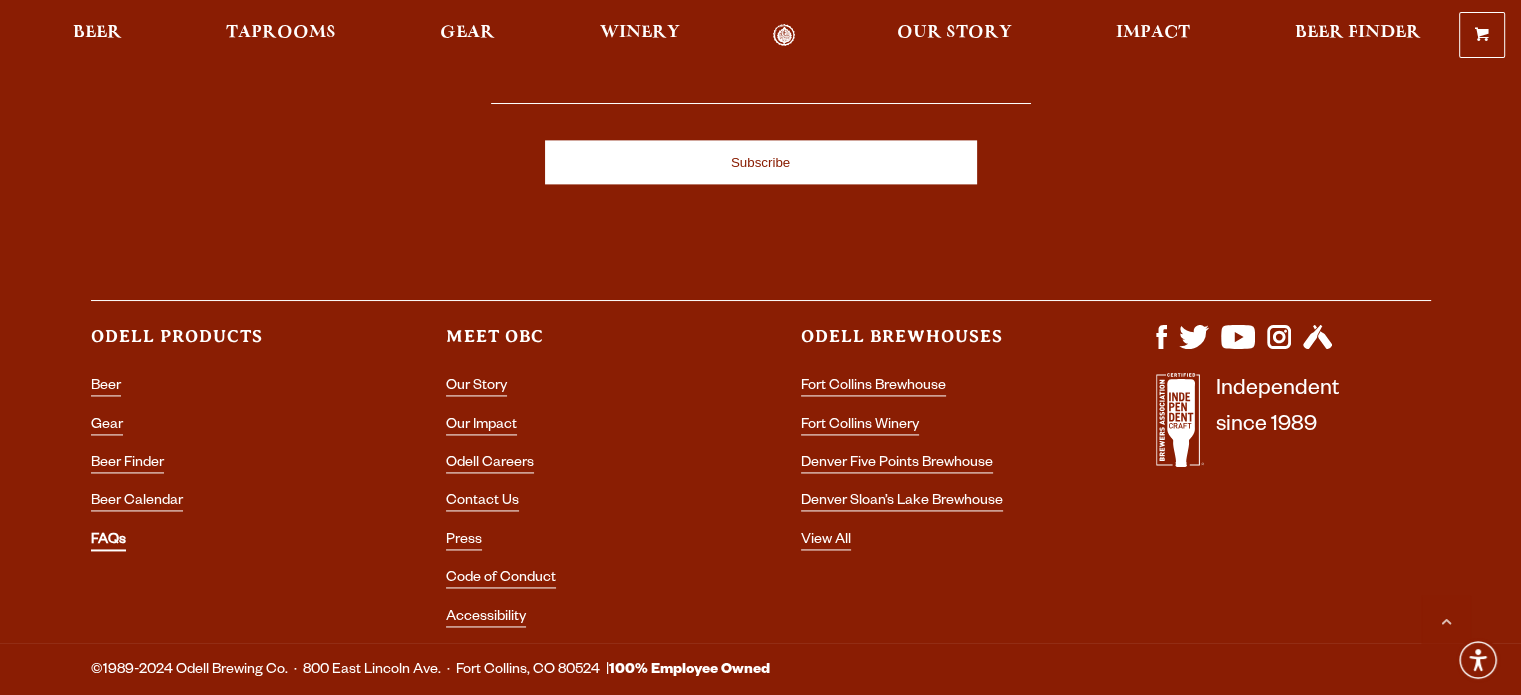 click on "FAQs" at bounding box center (108, 542) 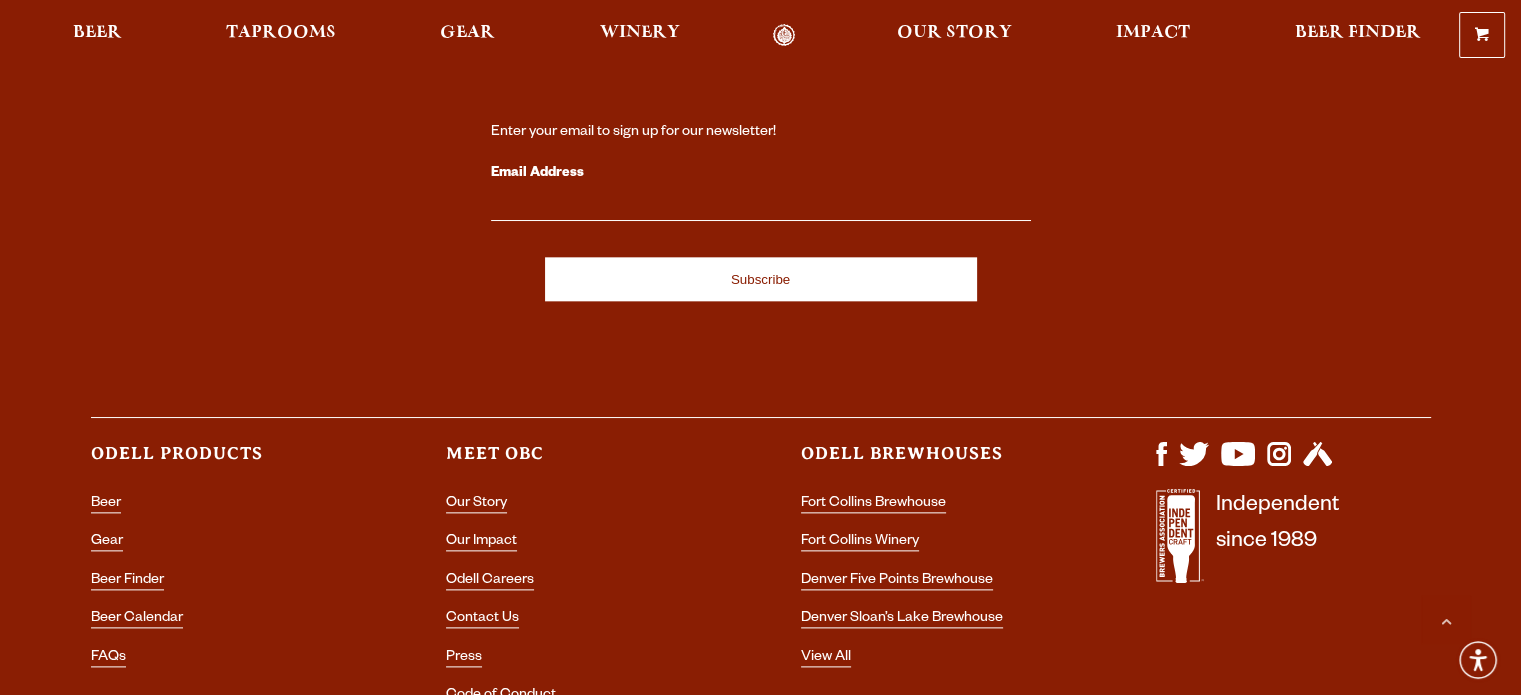 scroll, scrollTop: 2500, scrollLeft: 0, axis: vertical 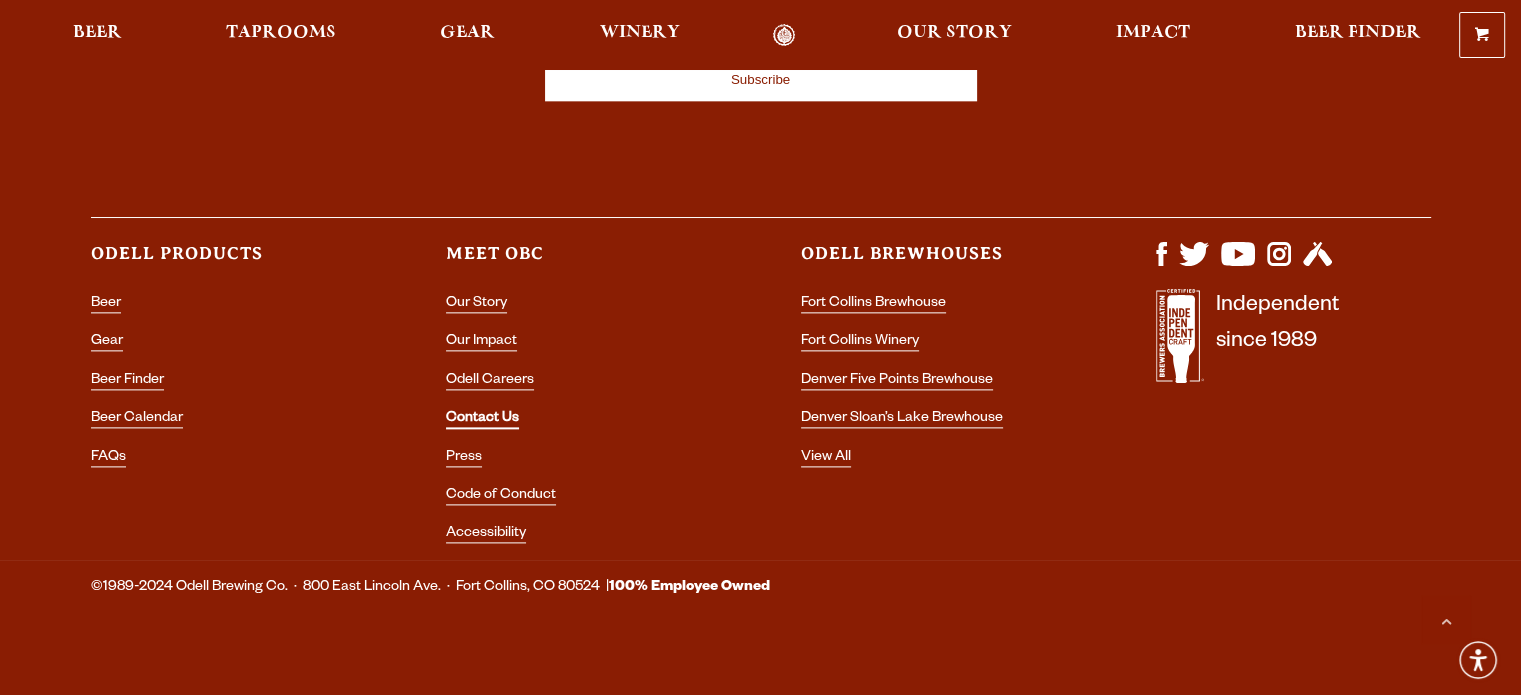 click on "Contact Us" at bounding box center [482, 420] 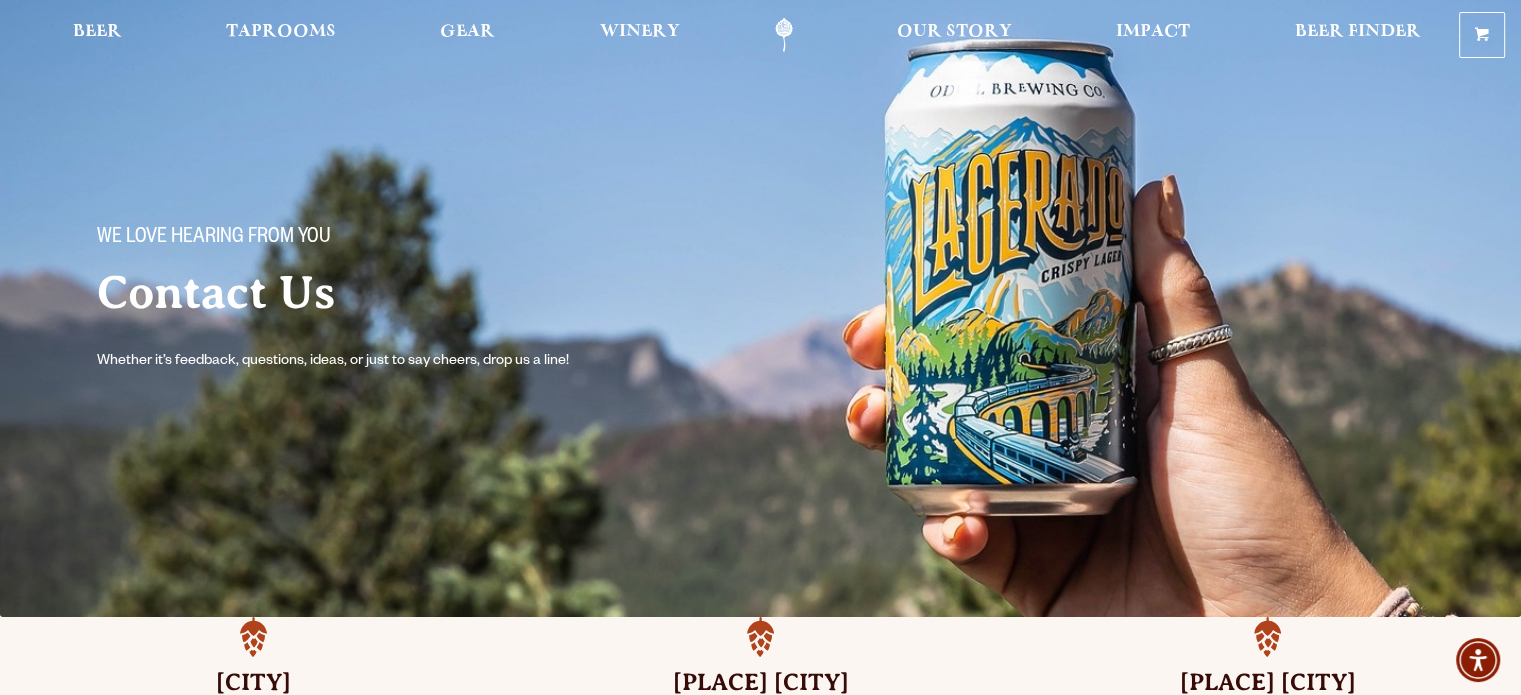 scroll, scrollTop: 0, scrollLeft: 0, axis: both 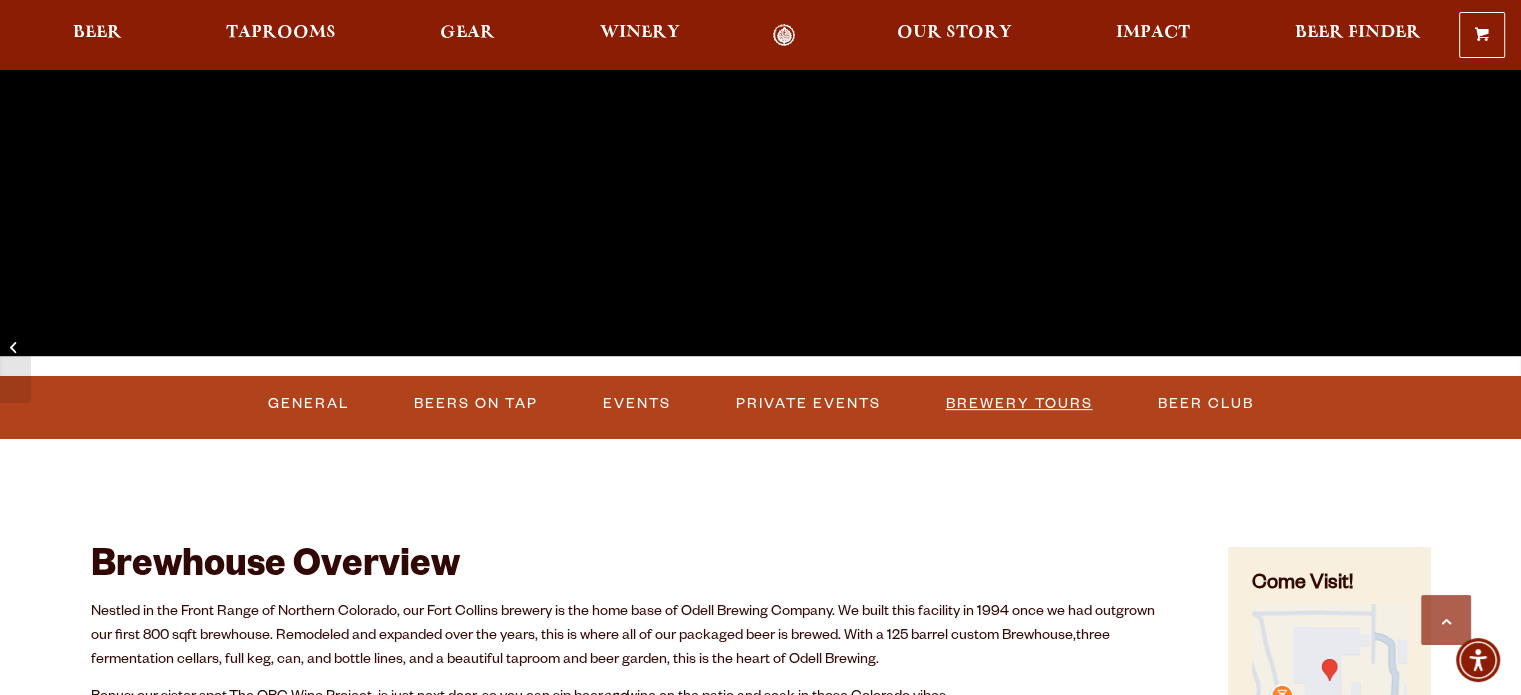 click on "Brewery Tours" at bounding box center [1019, 404] 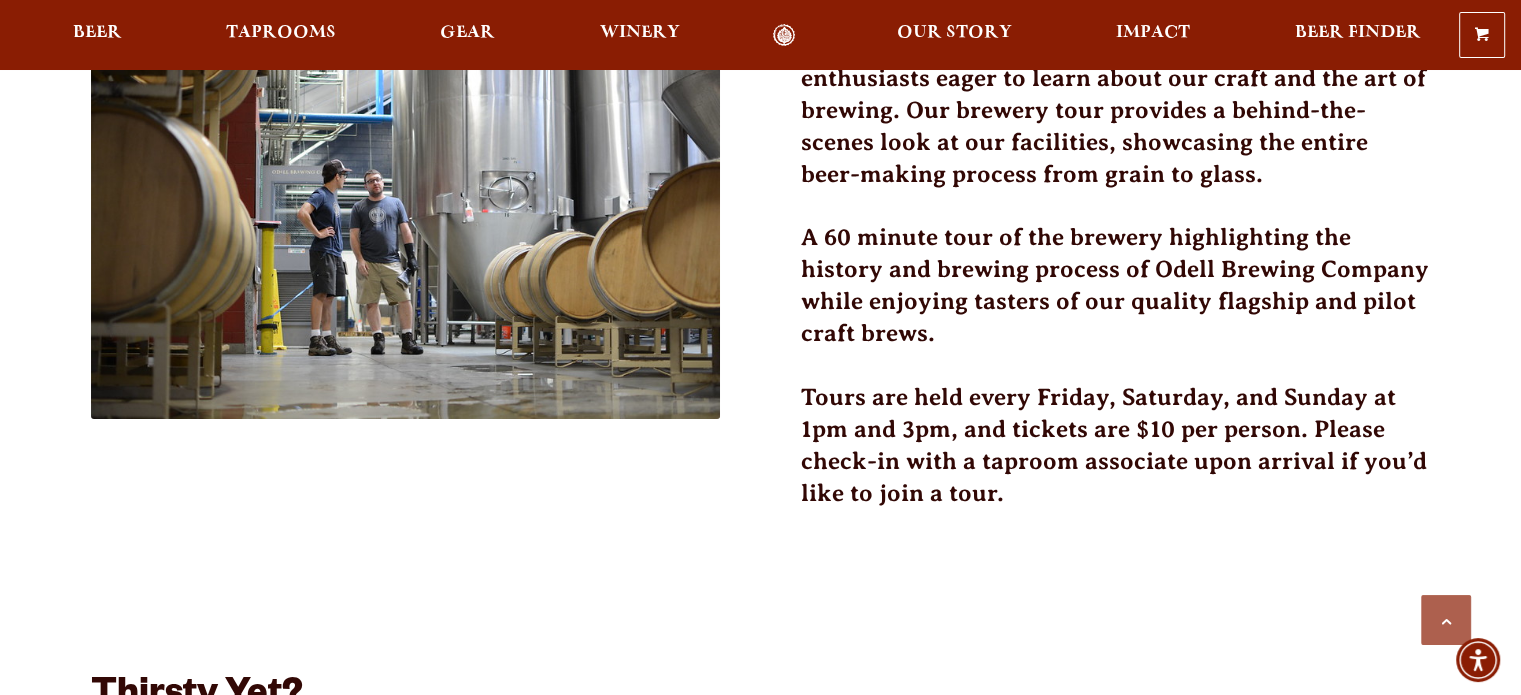 scroll, scrollTop: 700, scrollLeft: 0, axis: vertical 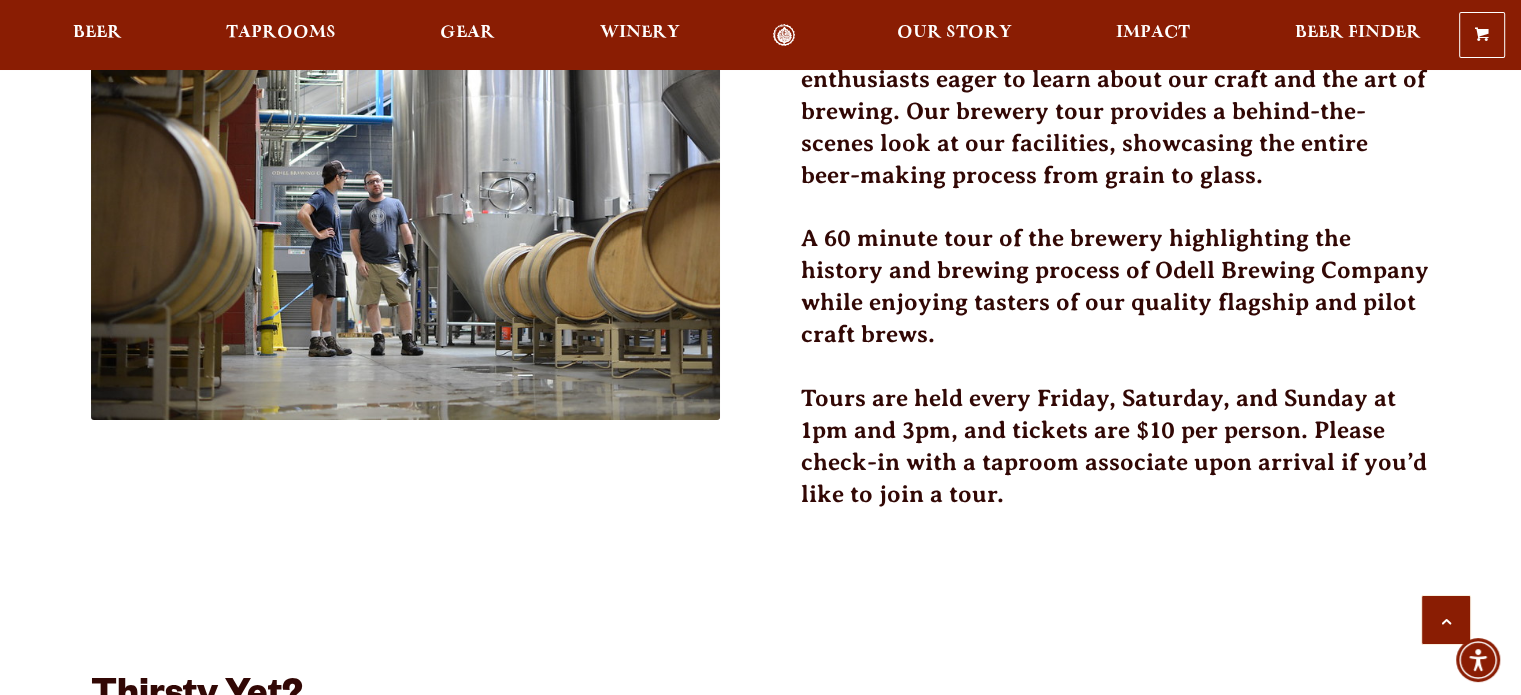 click on "Scroll to top" at bounding box center (1446, 620) 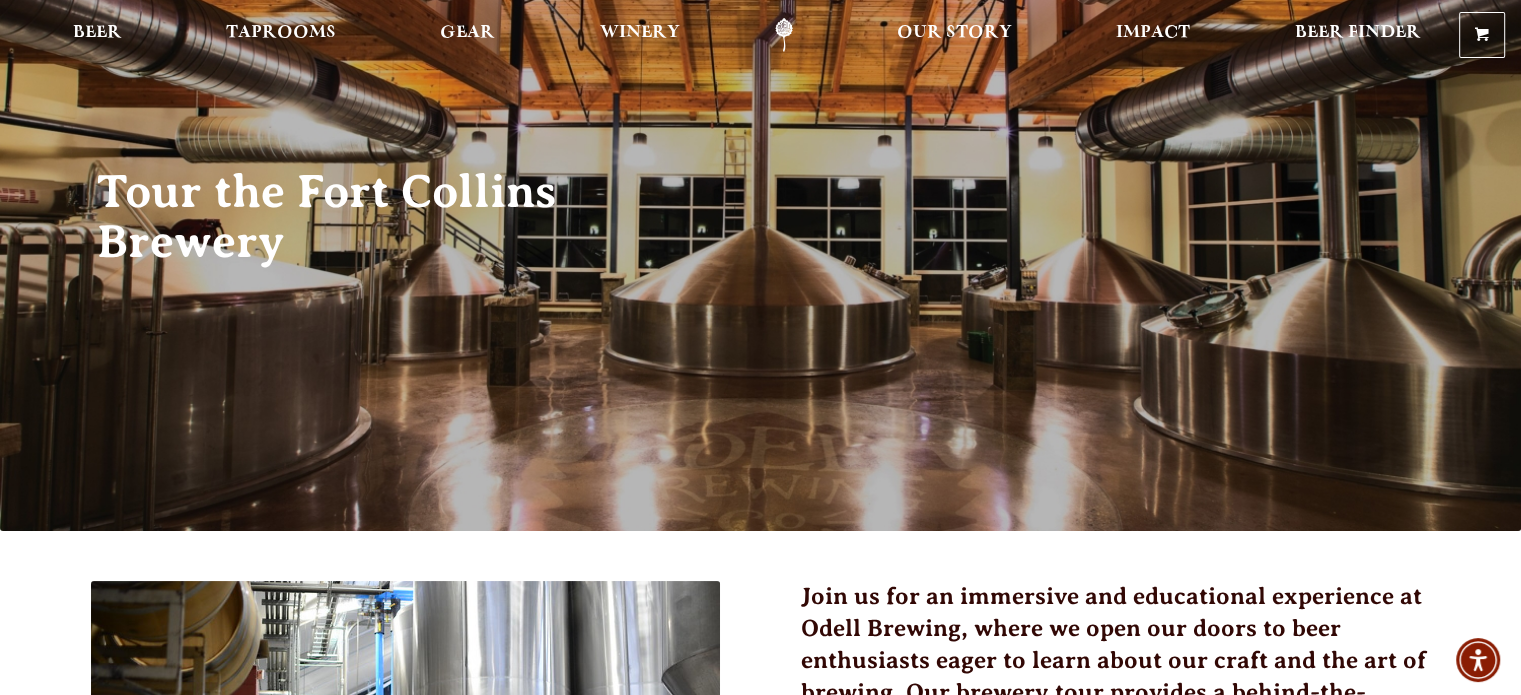scroll, scrollTop: 0, scrollLeft: 0, axis: both 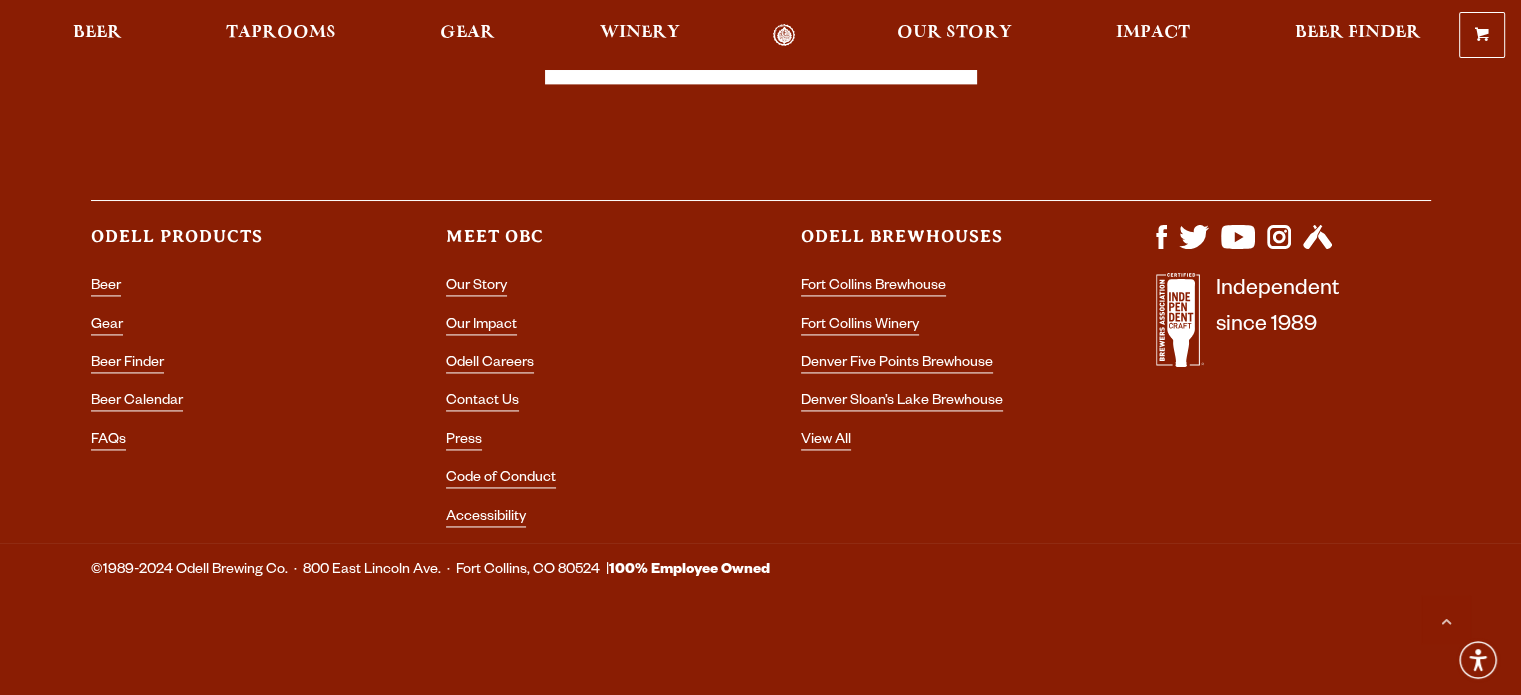 click on "Contact Us" at bounding box center (583, 402) 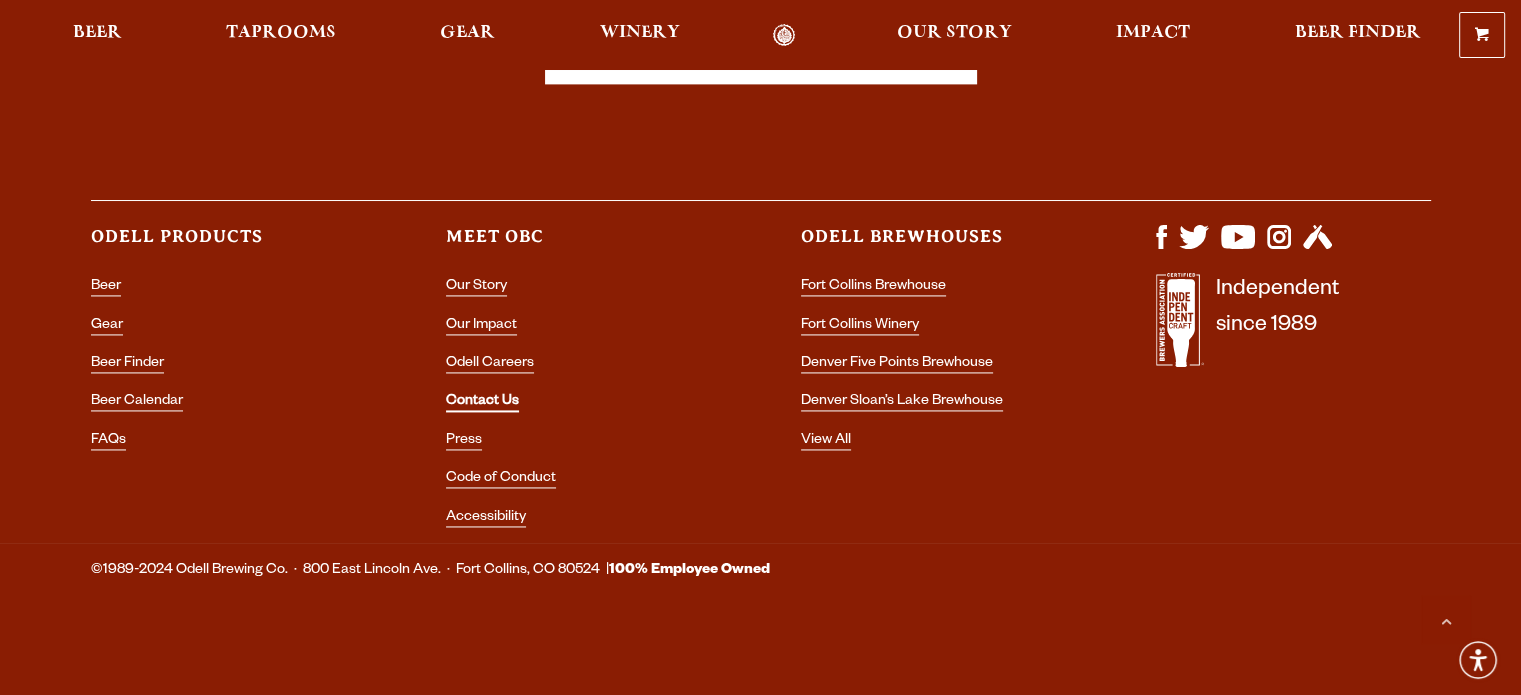 click on "Contact Us" at bounding box center [482, 403] 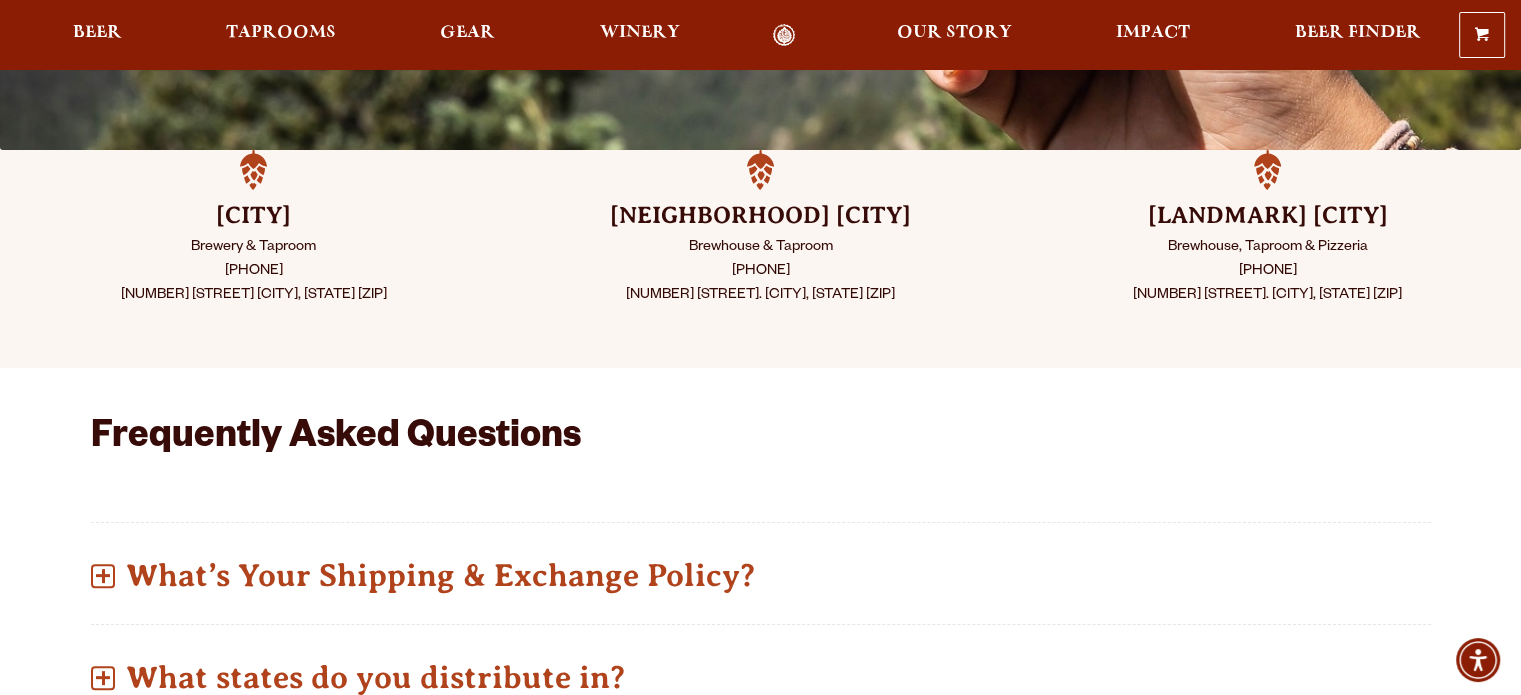 scroll, scrollTop: 0, scrollLeft: 0, axis: both 